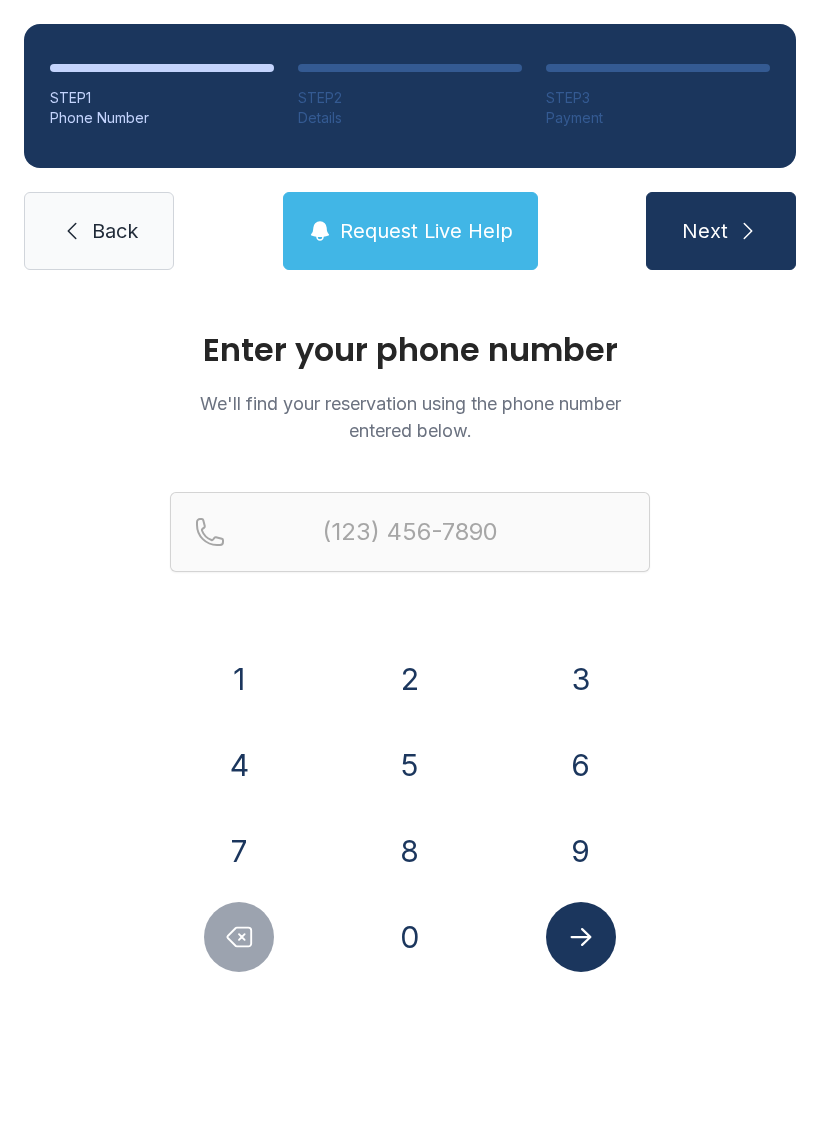 scroll, scrollTop: 0, scrollLeft: 0, axis: both 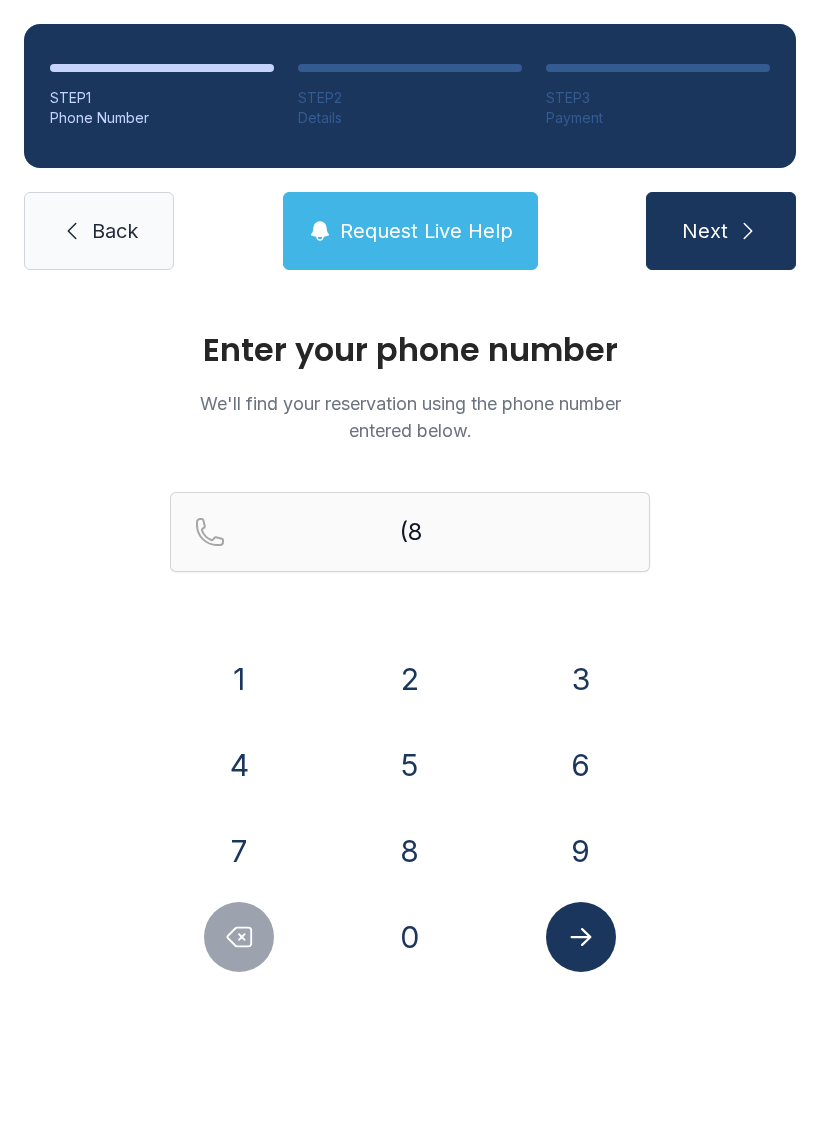 click on "6" at bounding box center (239, 679) 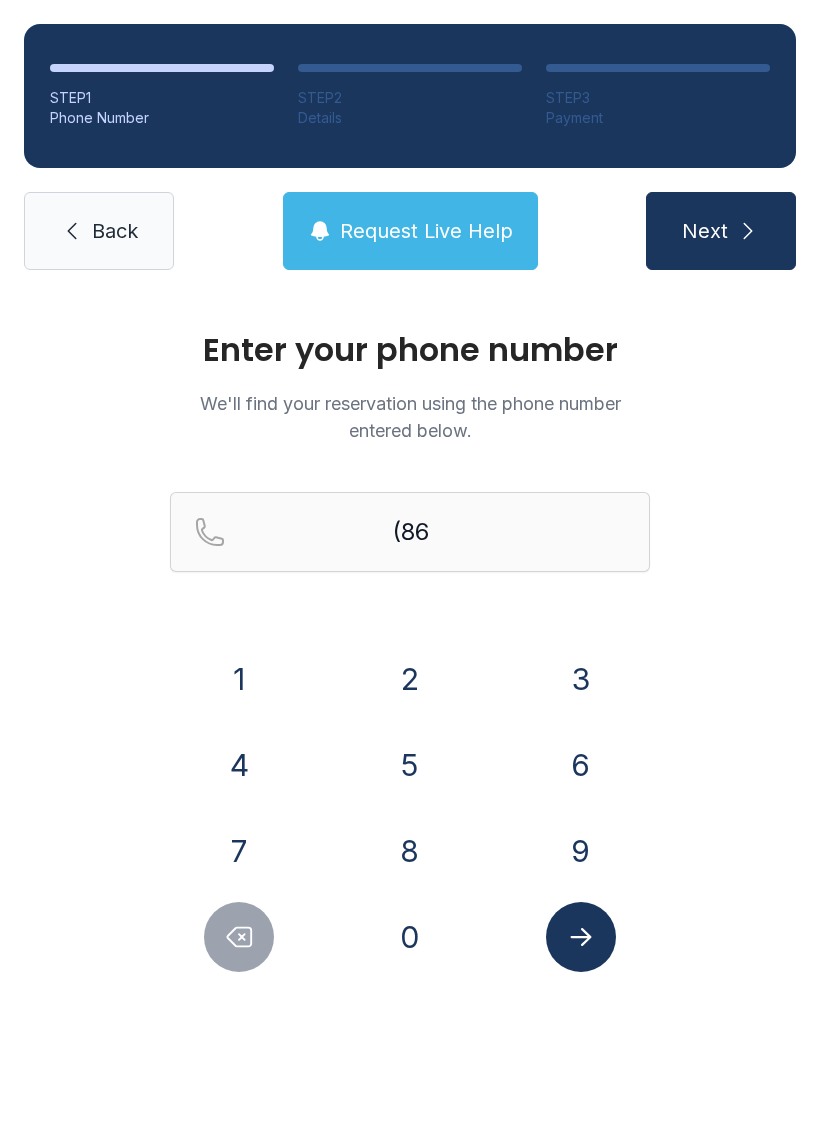 click on "4" at bounding box center (239, 679) 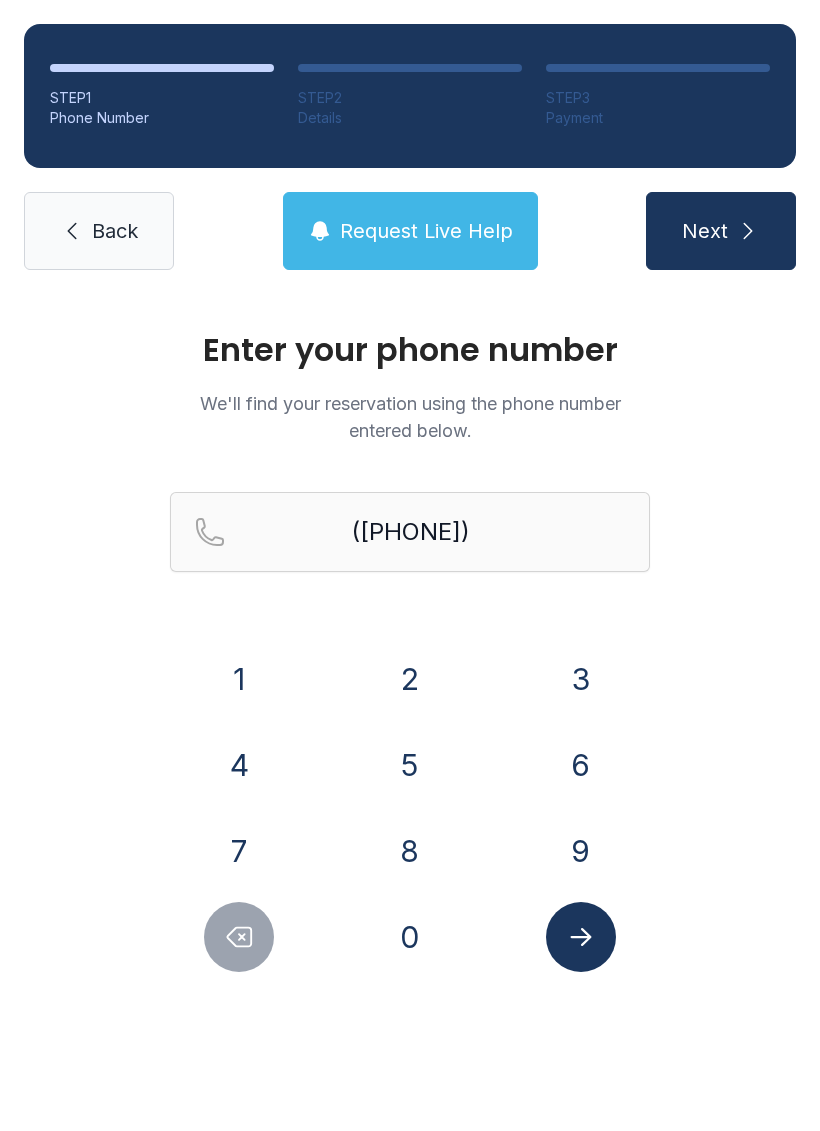 click on "4" at bounding box center [239, 679] 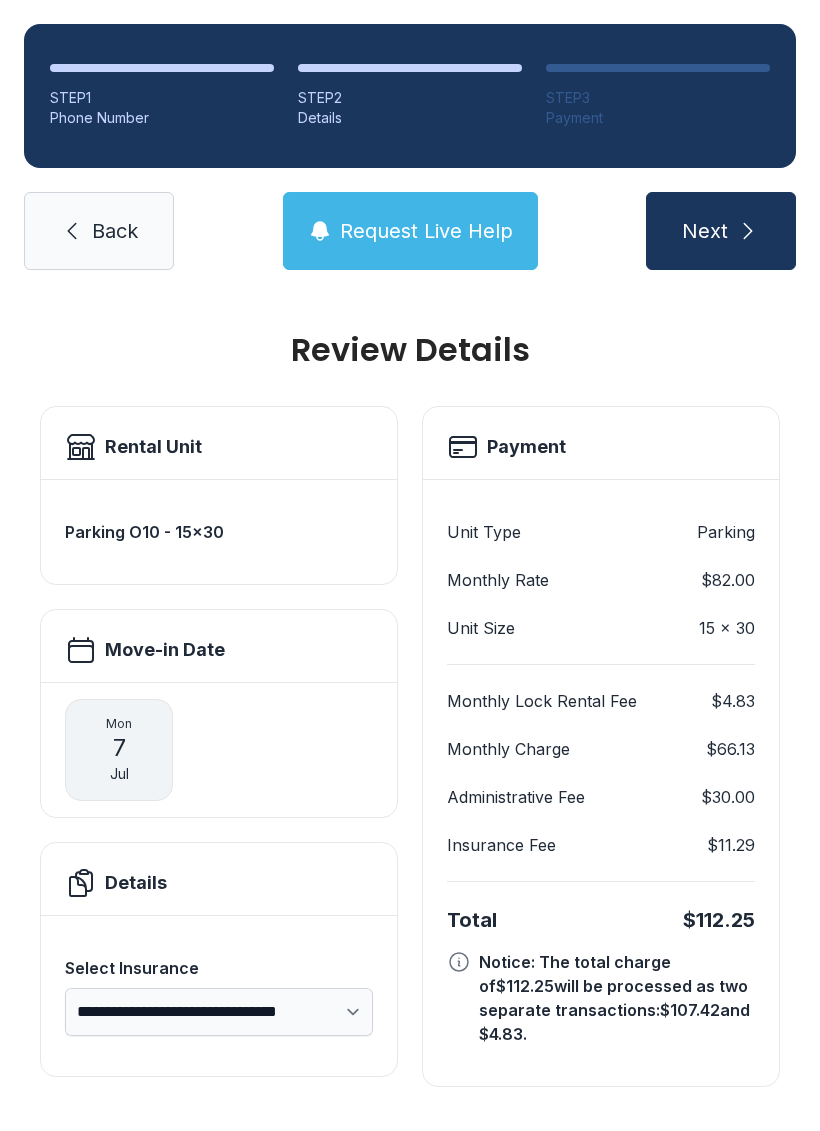 click on "Administrative Fee" at bounding box center [484, 532] 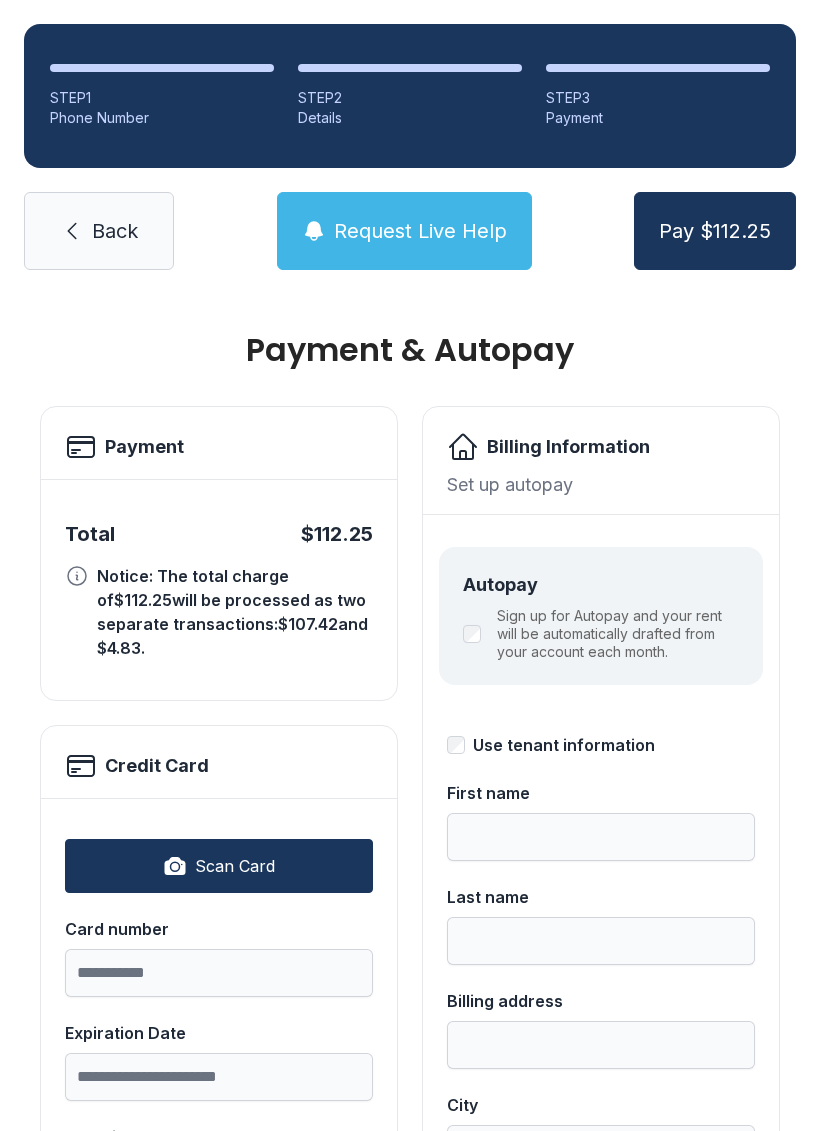 scroll, scrollTop: 0, scrollLeft: 0, axis: both 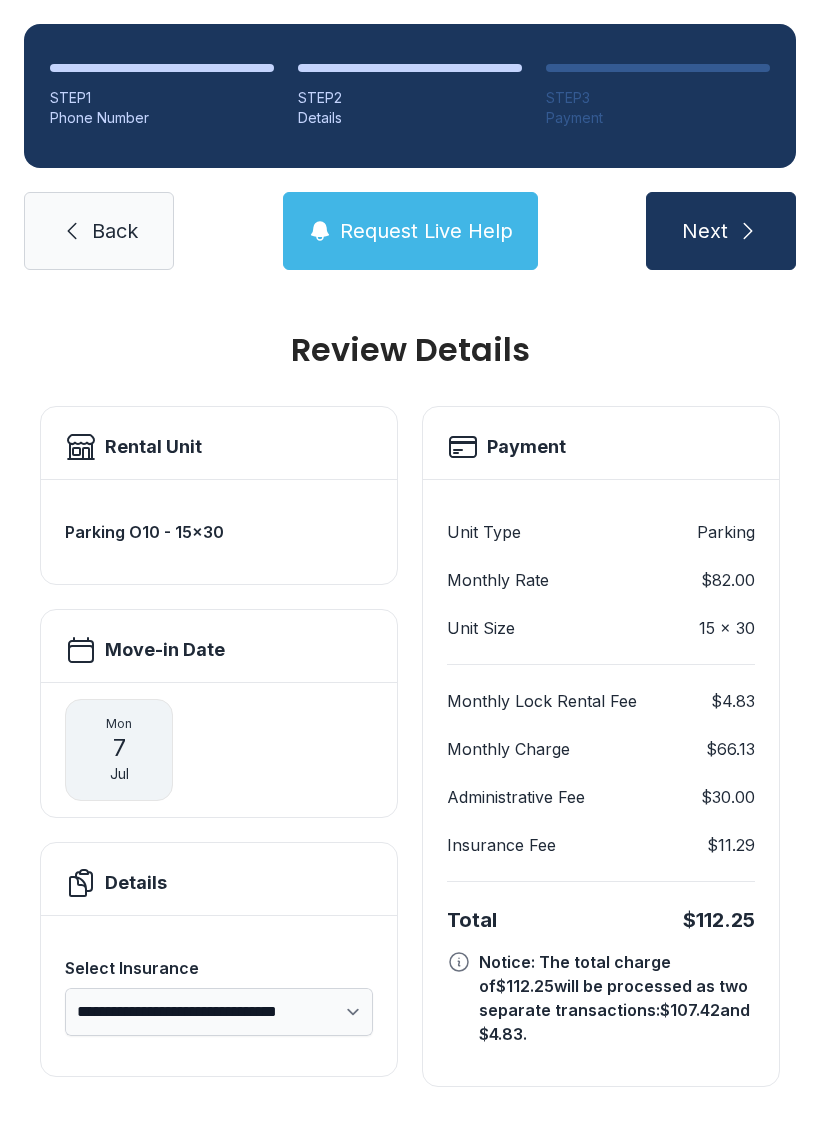 click on "Monthly Lock Rental Fee $4.83 Monthly Charge $66.13 Administrative Fee $30.00 Insurance Fee $11.29" at bounding box center [601, 772] 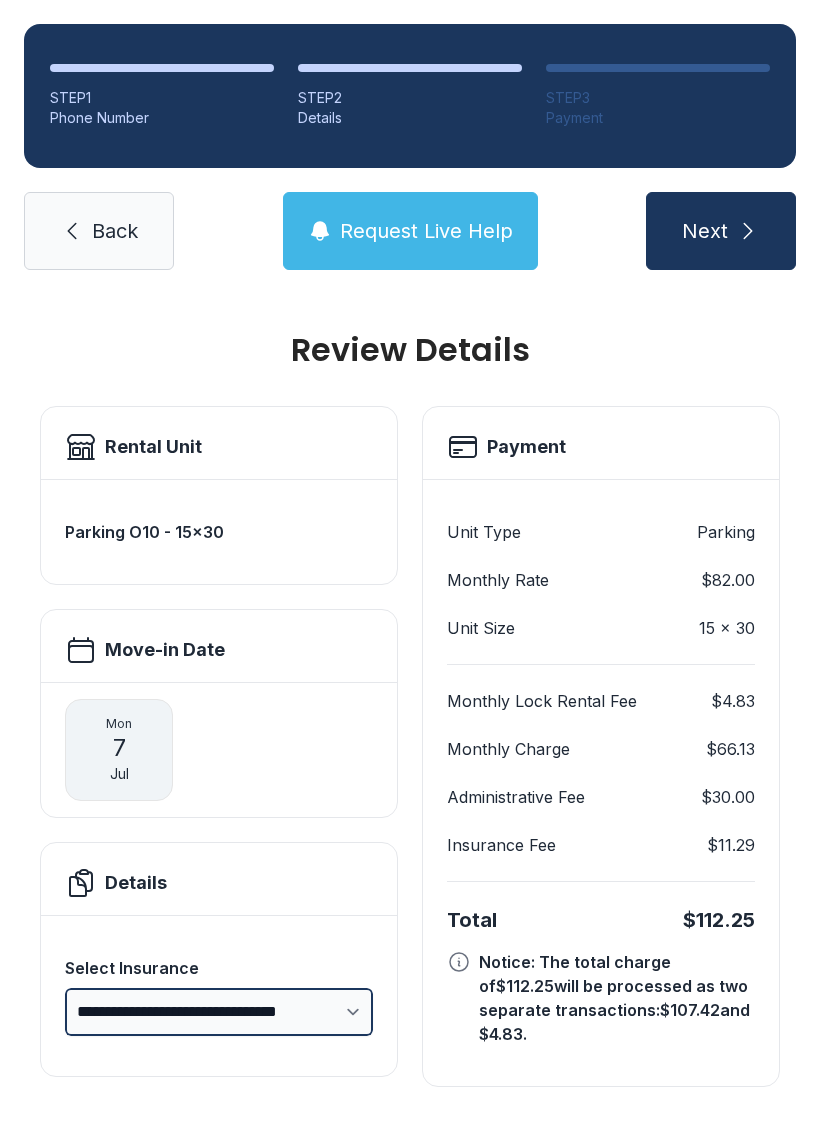 click on "**********" at bounding box center (219, 1012) 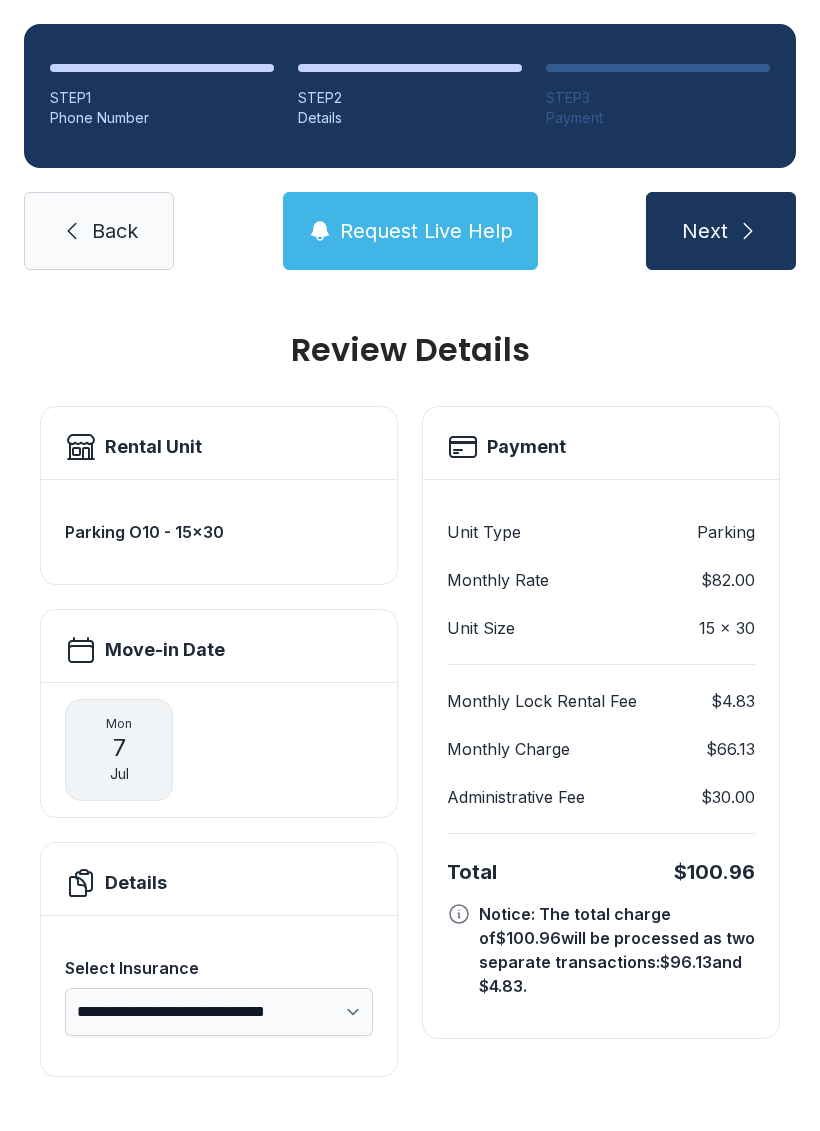 click on "Monthly Lock Rental Fee $4.83" at bounding box center (601, 532) 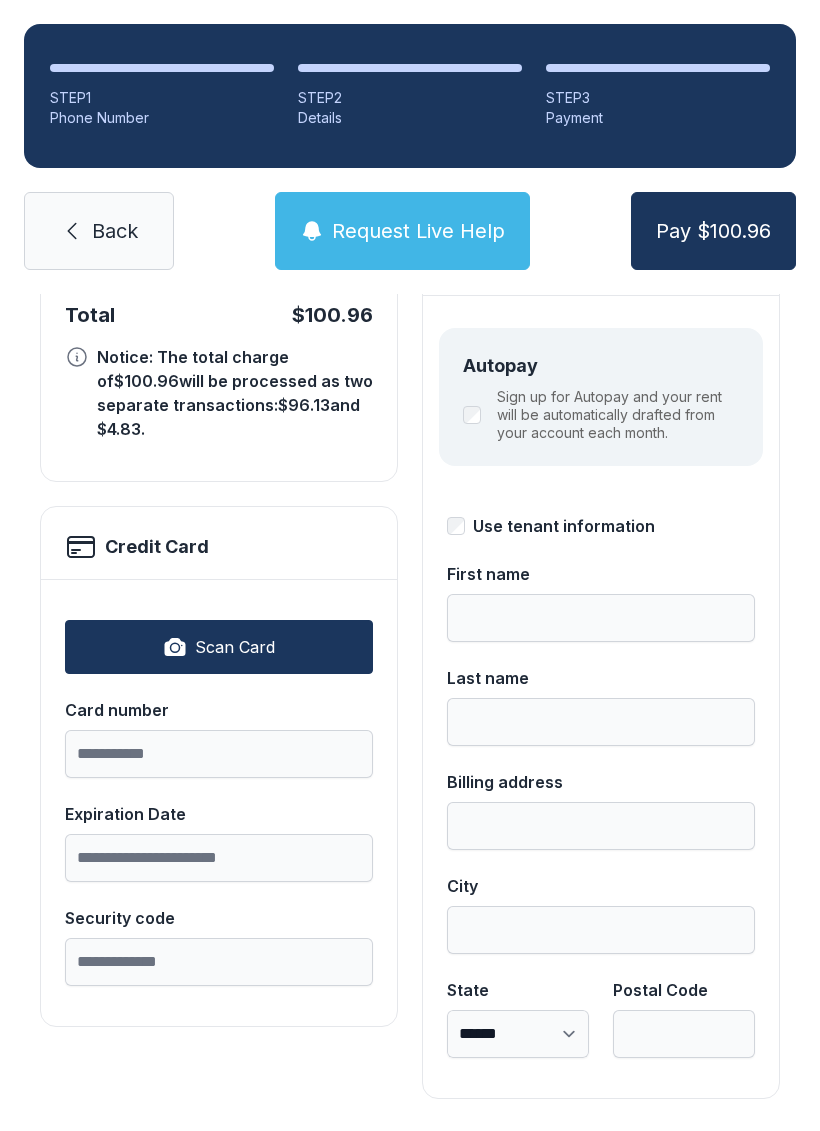 scroll, scrollTop: 218, scrollLeft: 0, axis: vertical 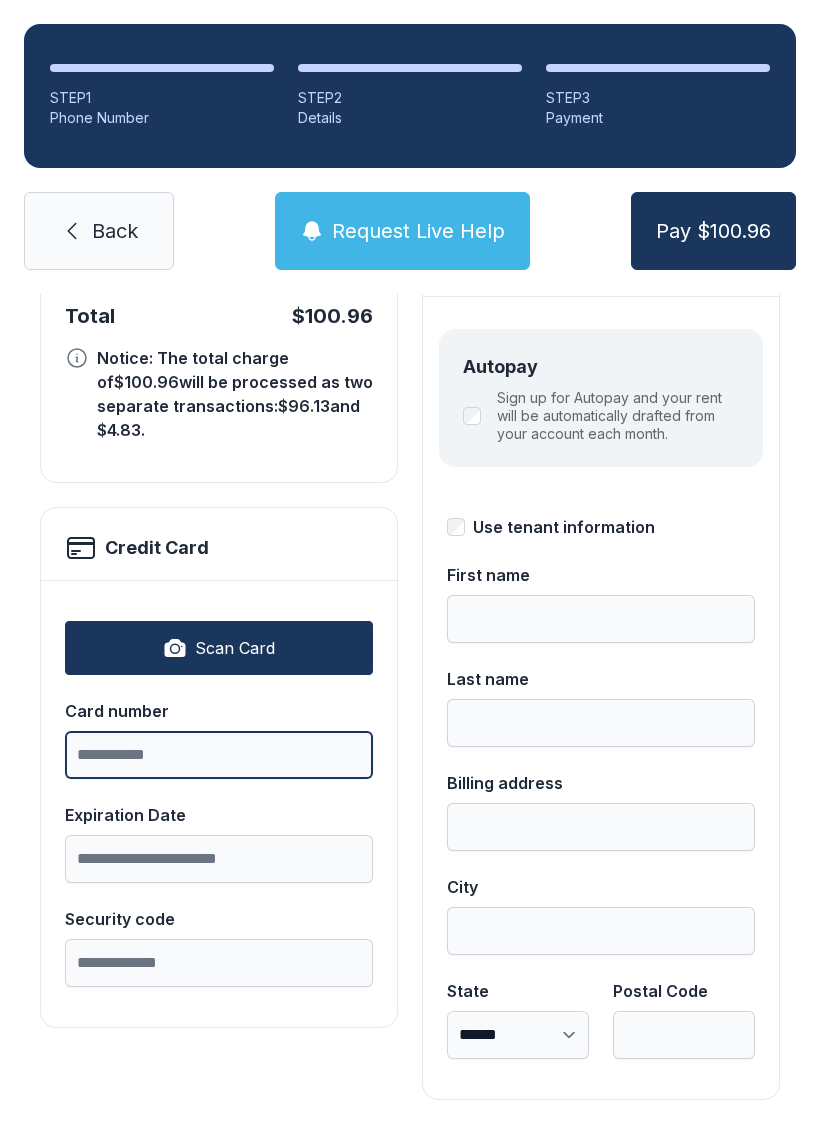 click on "Card number" at bounding box center [219, 755] 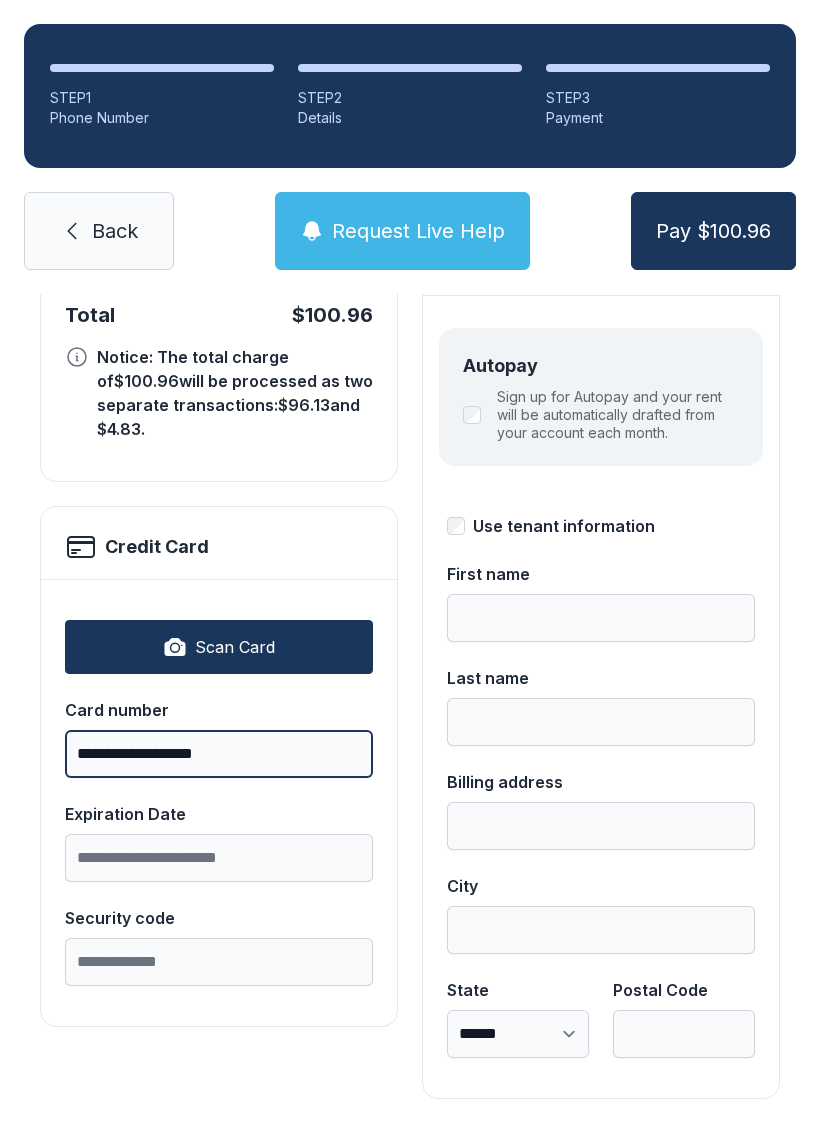 scroll, scrollTop: 218, scrollLeft: 0, axis: vertical 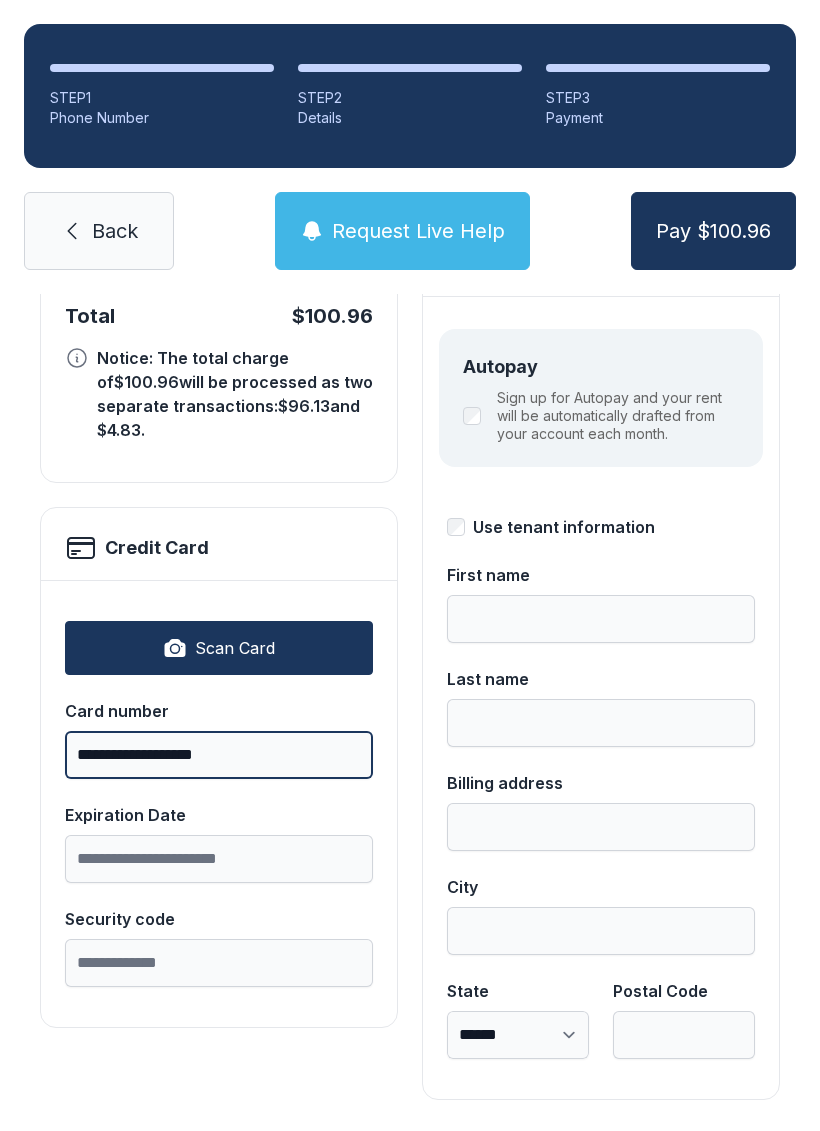 type on "**********" 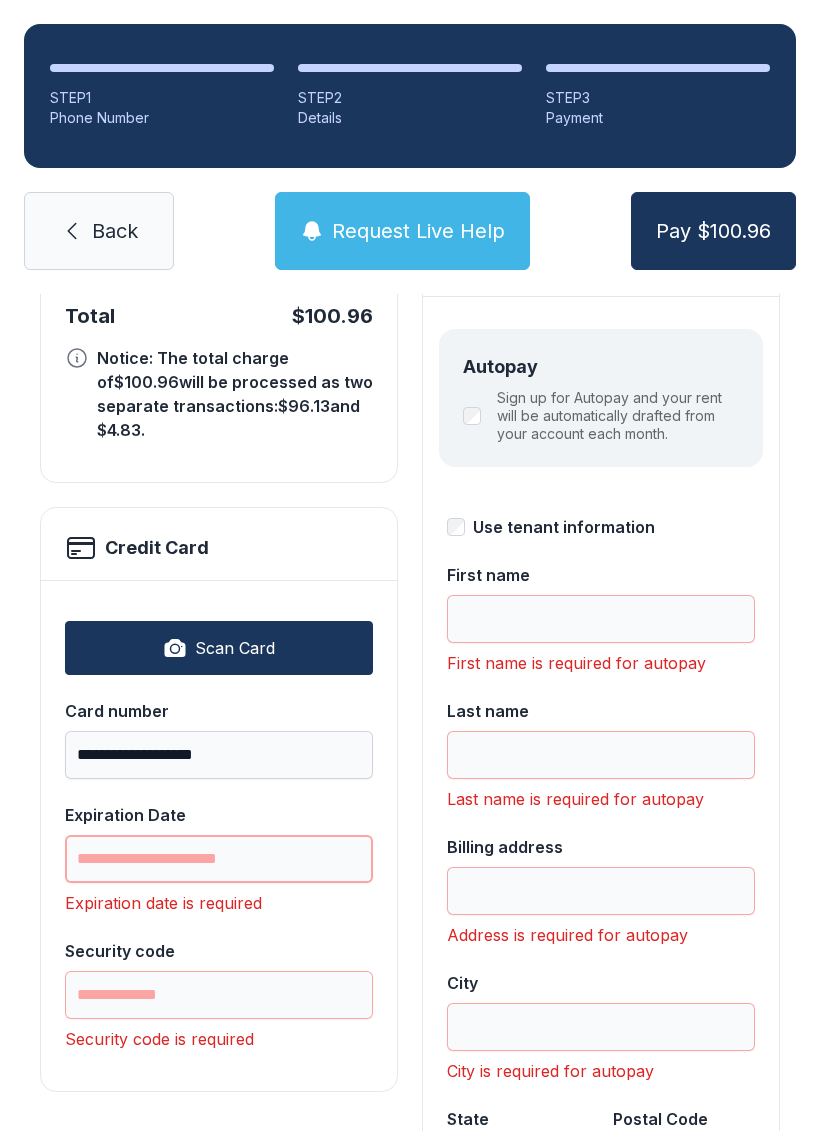 scroll, scrollTop: 49, scrollLeft: 0, axis: vertical 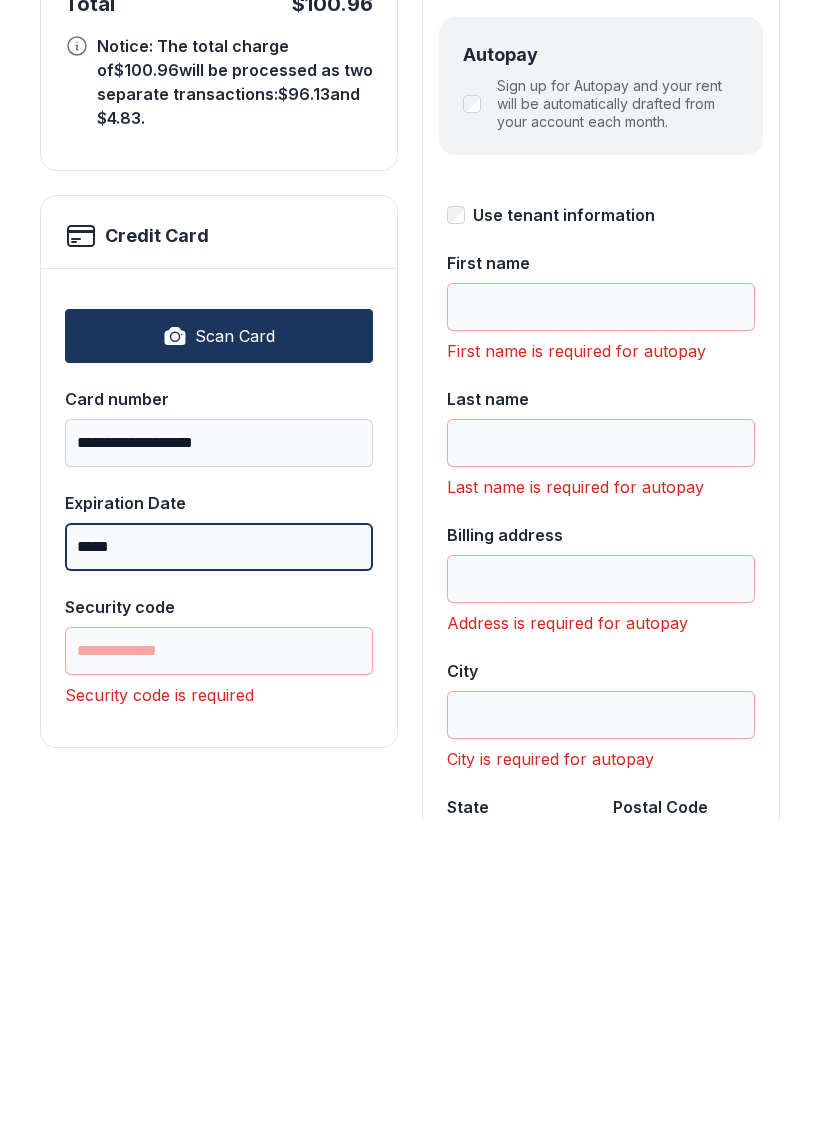type on "*****" 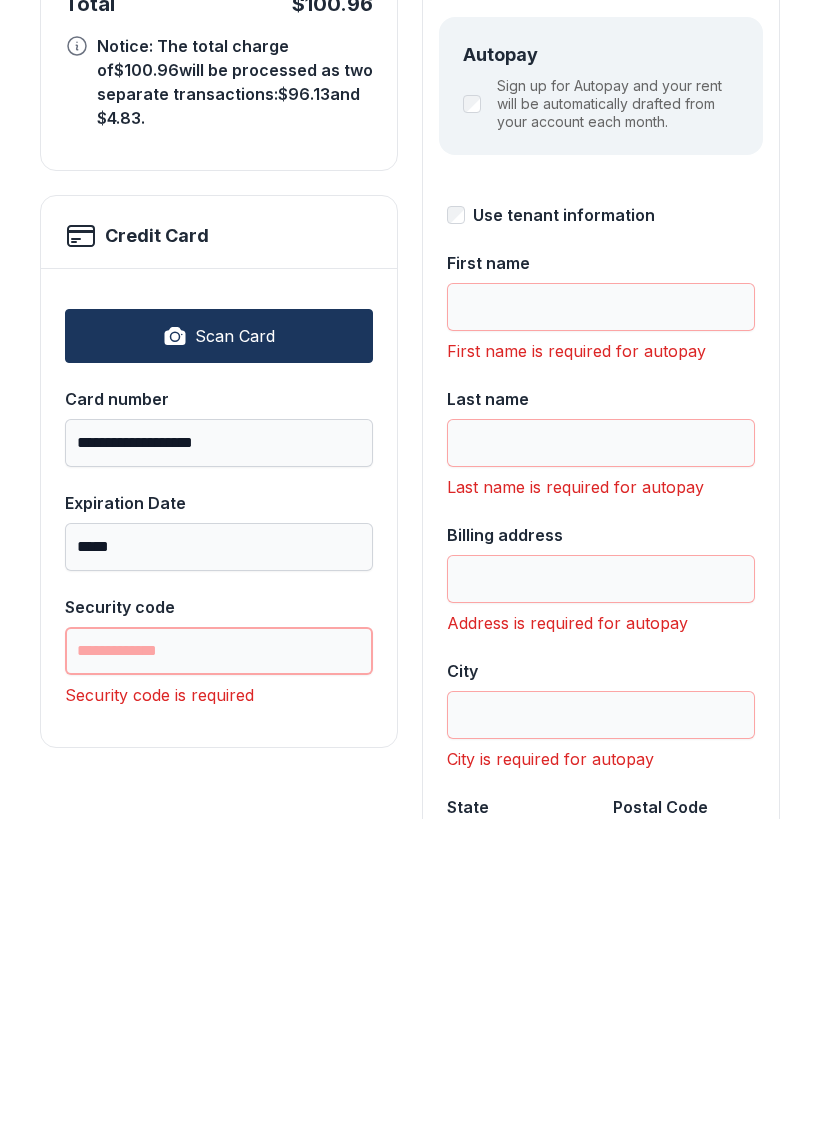 click on "Security code" at bounding box center (219, 963) 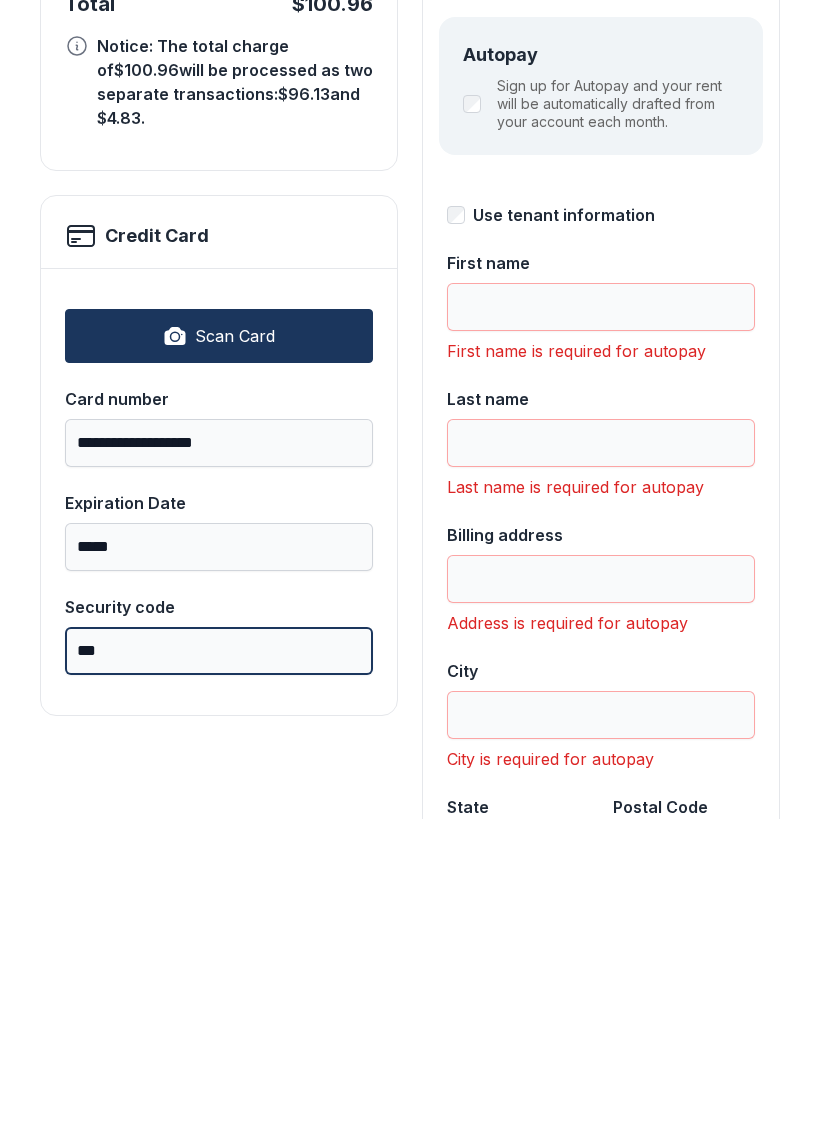 type on "***" 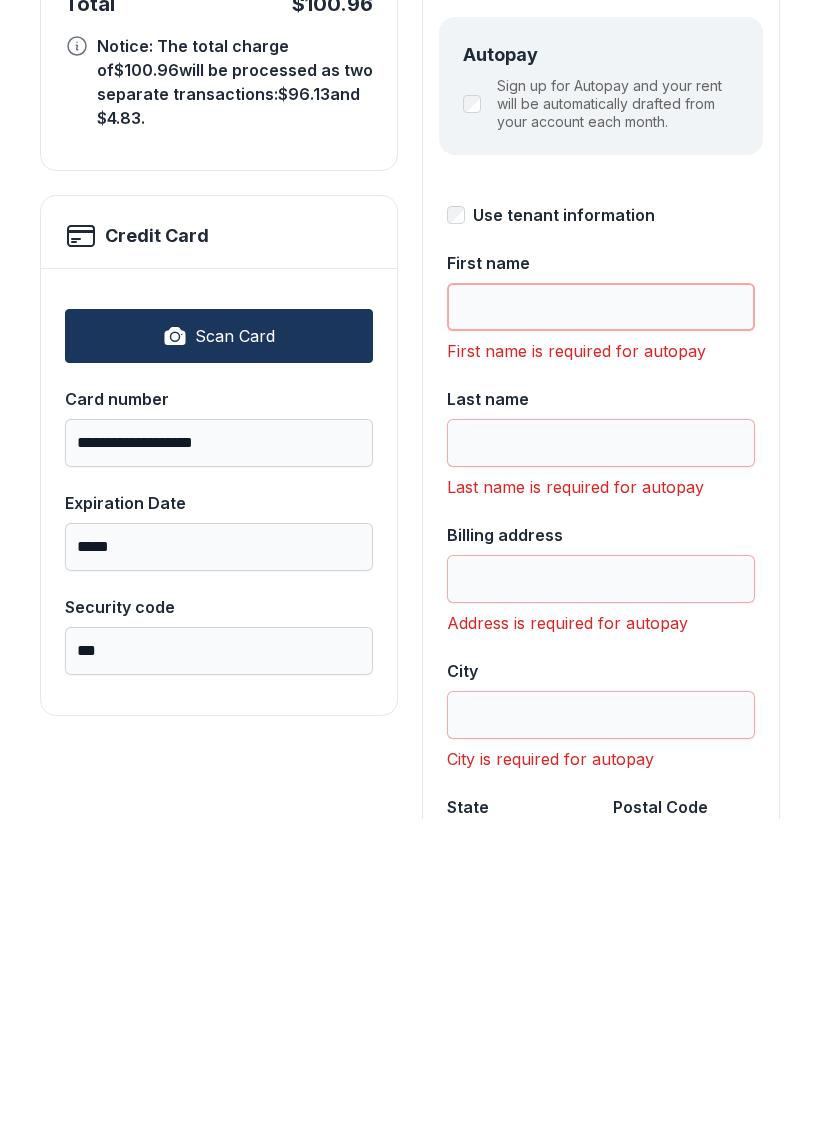 click on "First name" at bounding box center [601, 619] 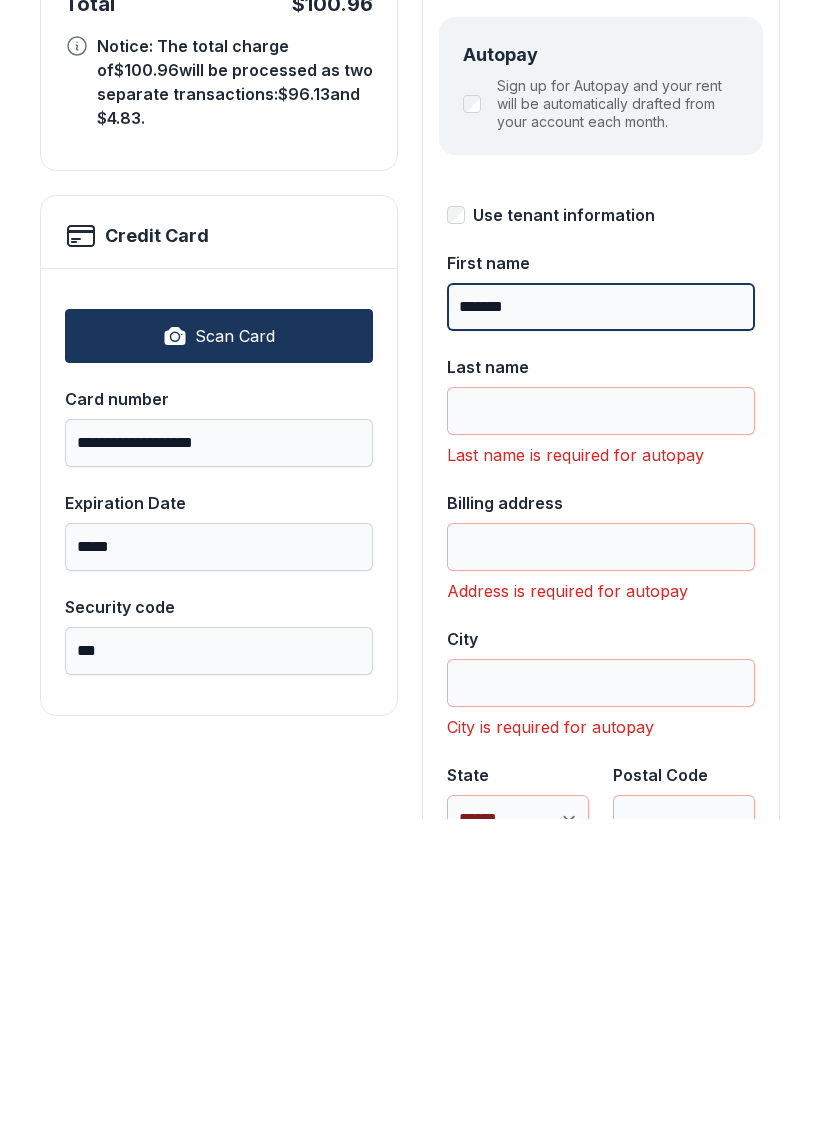 type on "*******" 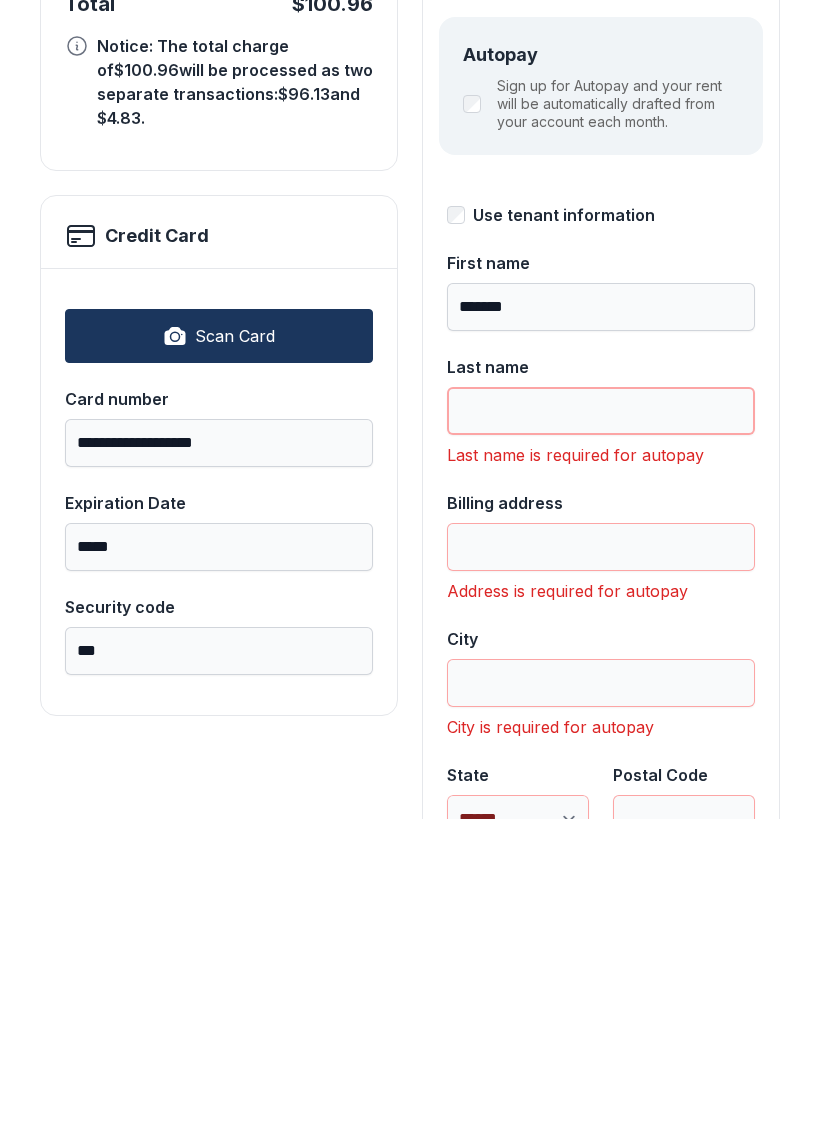 click on "Last name" at bounding box center [601, 723] 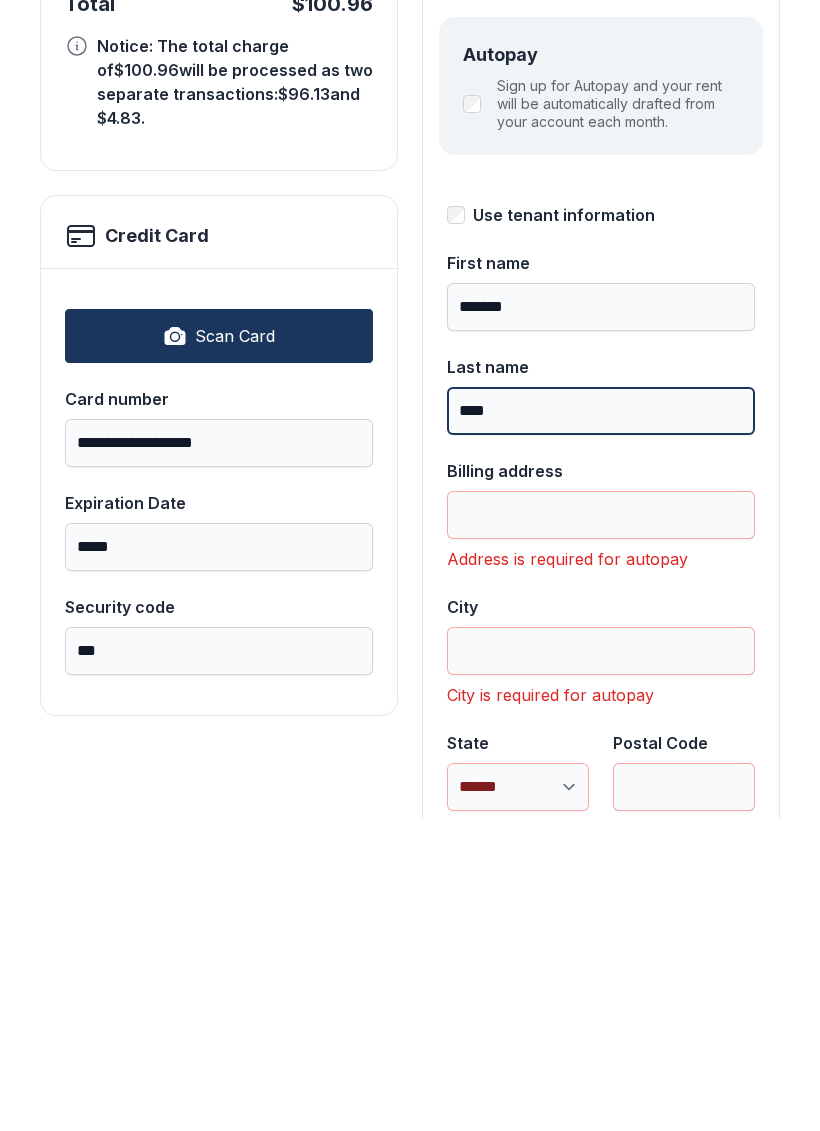 type on "****" 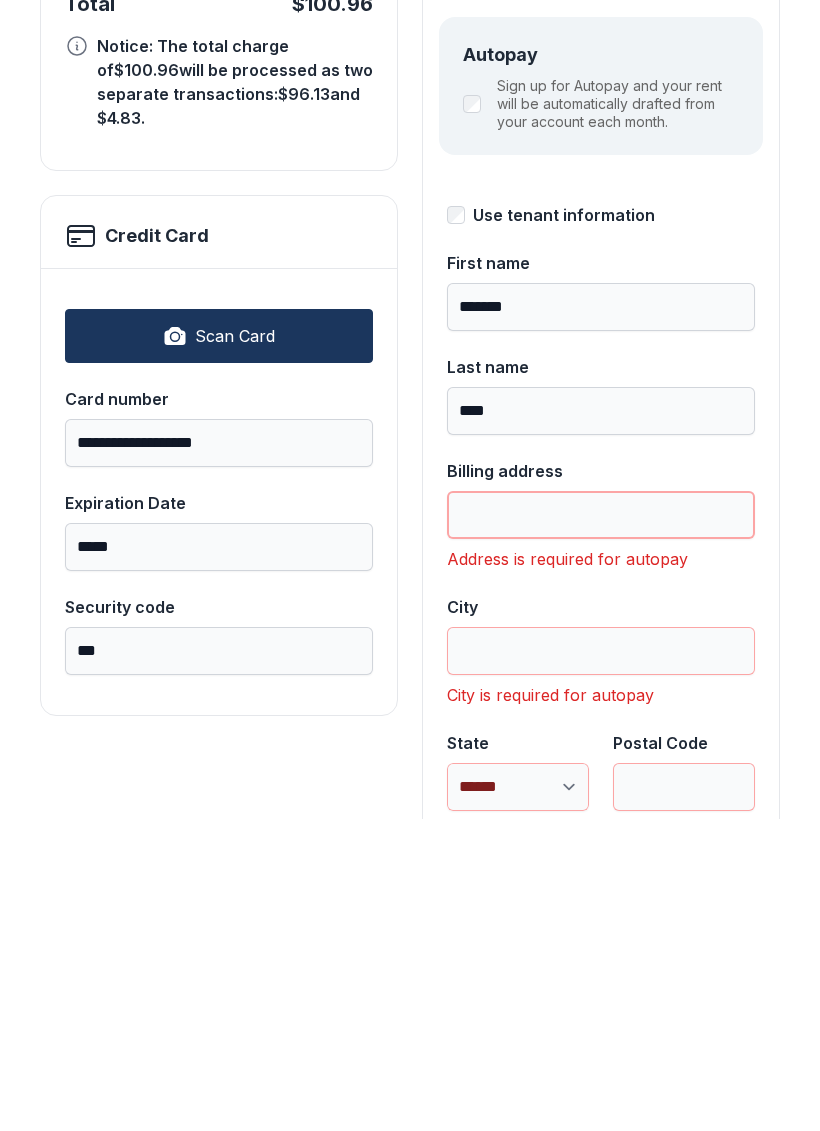 click on "Billing address" at bounding box center [601, 827] 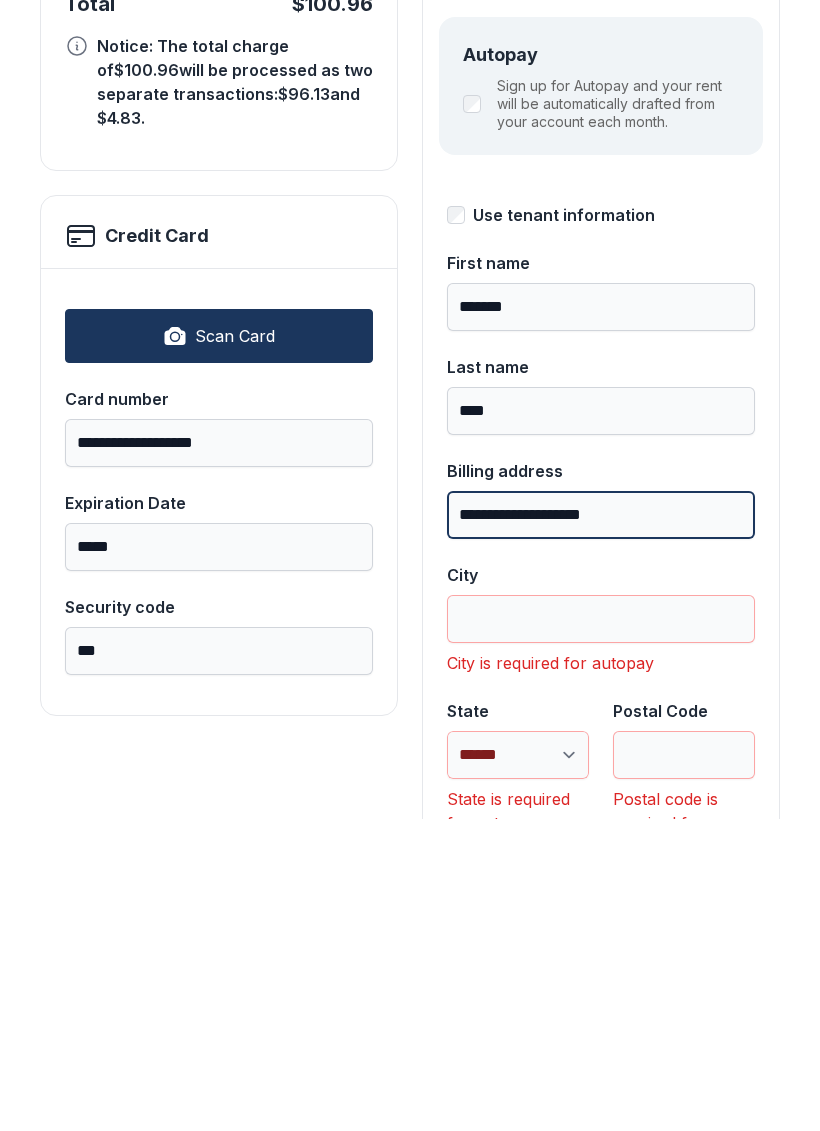 type on "**********" 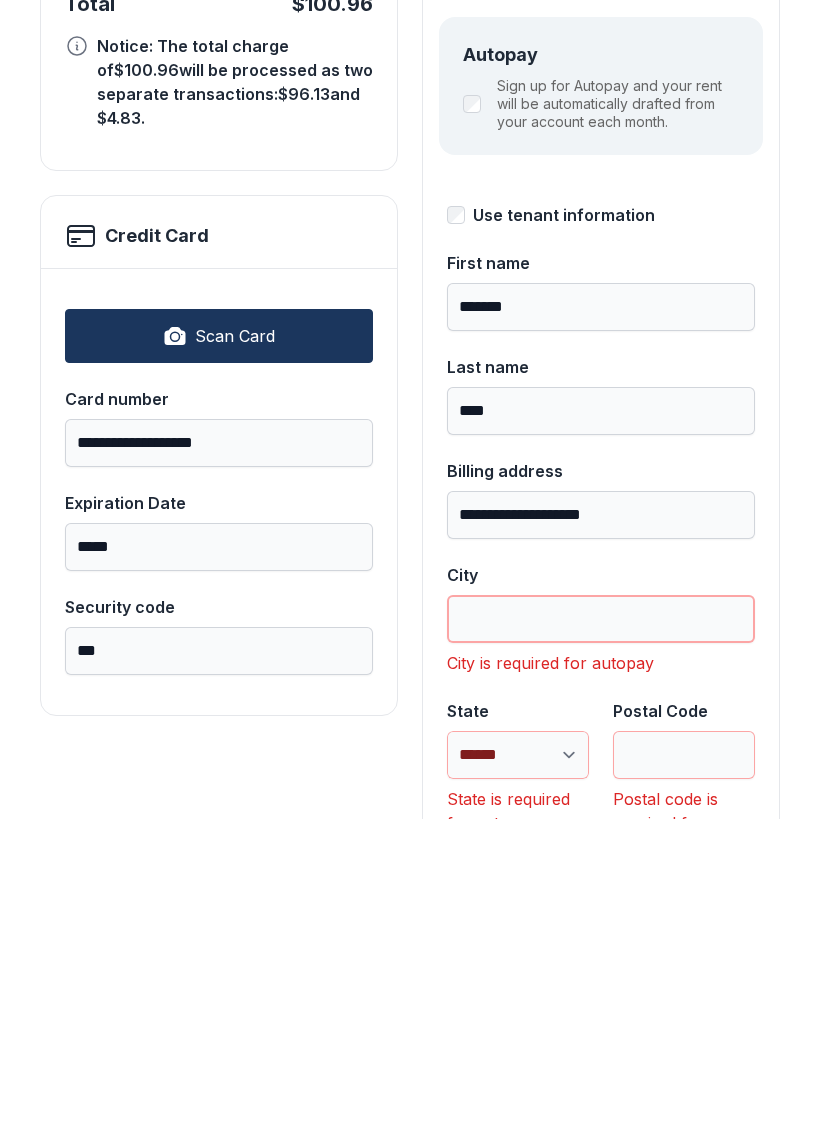 click on "City" at bounding box center (601, 931) 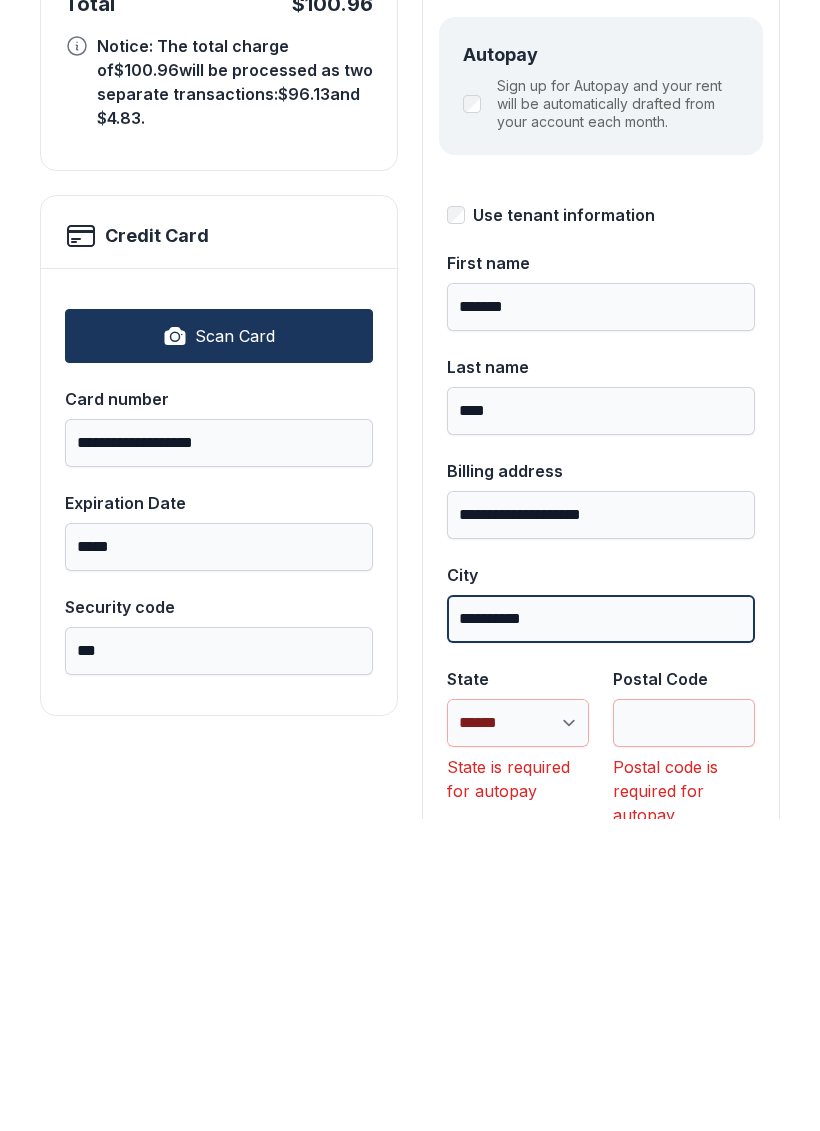 type on "**********" 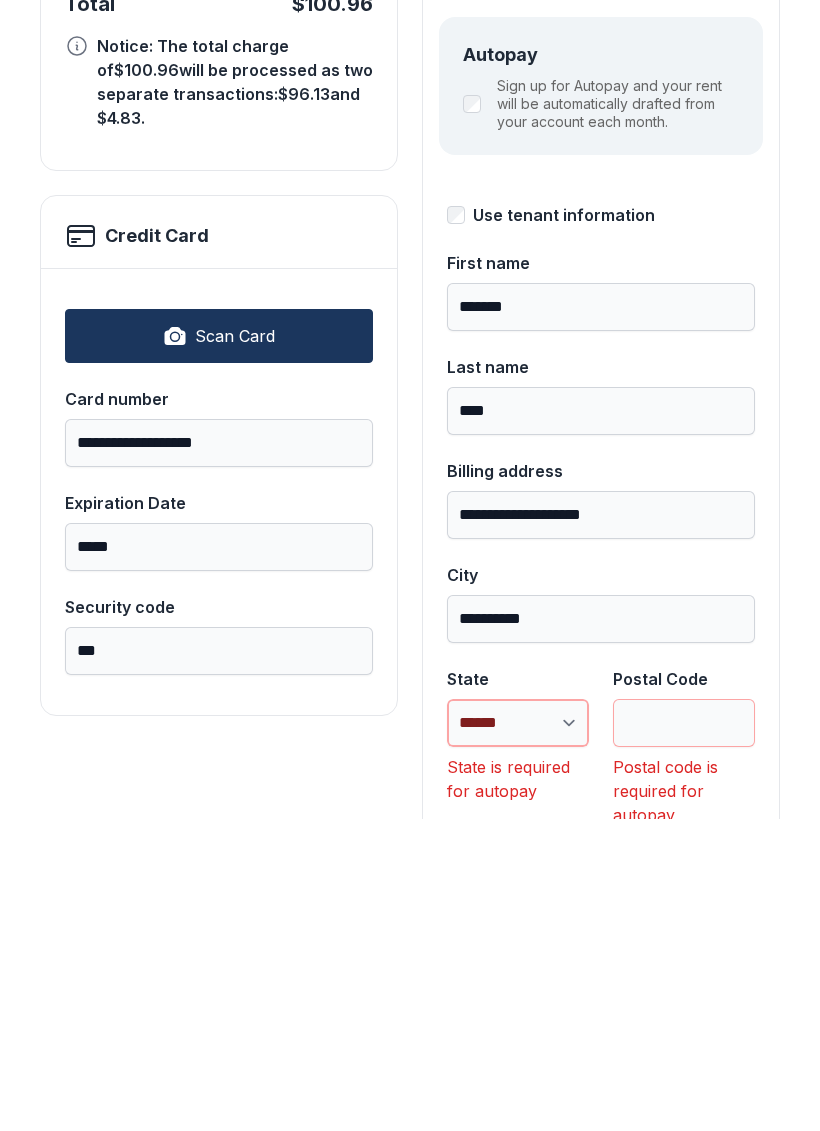click on "**********" at bounding box center (518, 1035) 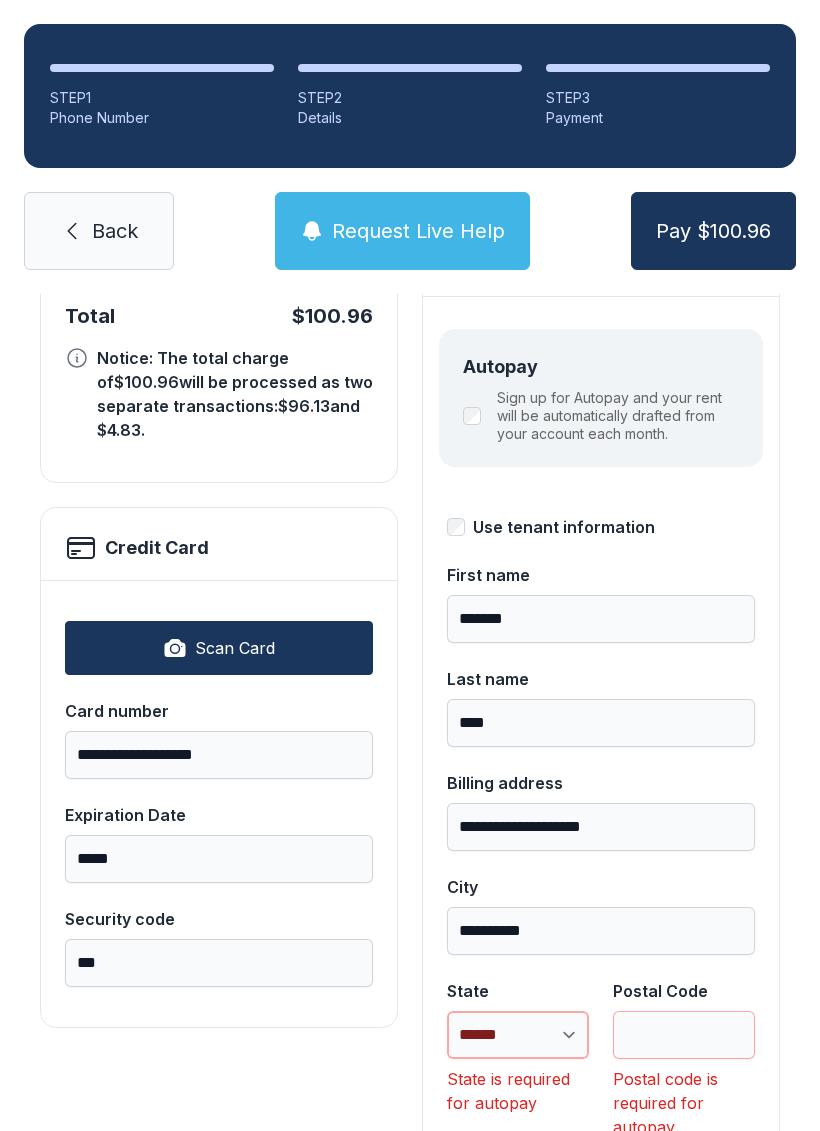 select on "**" 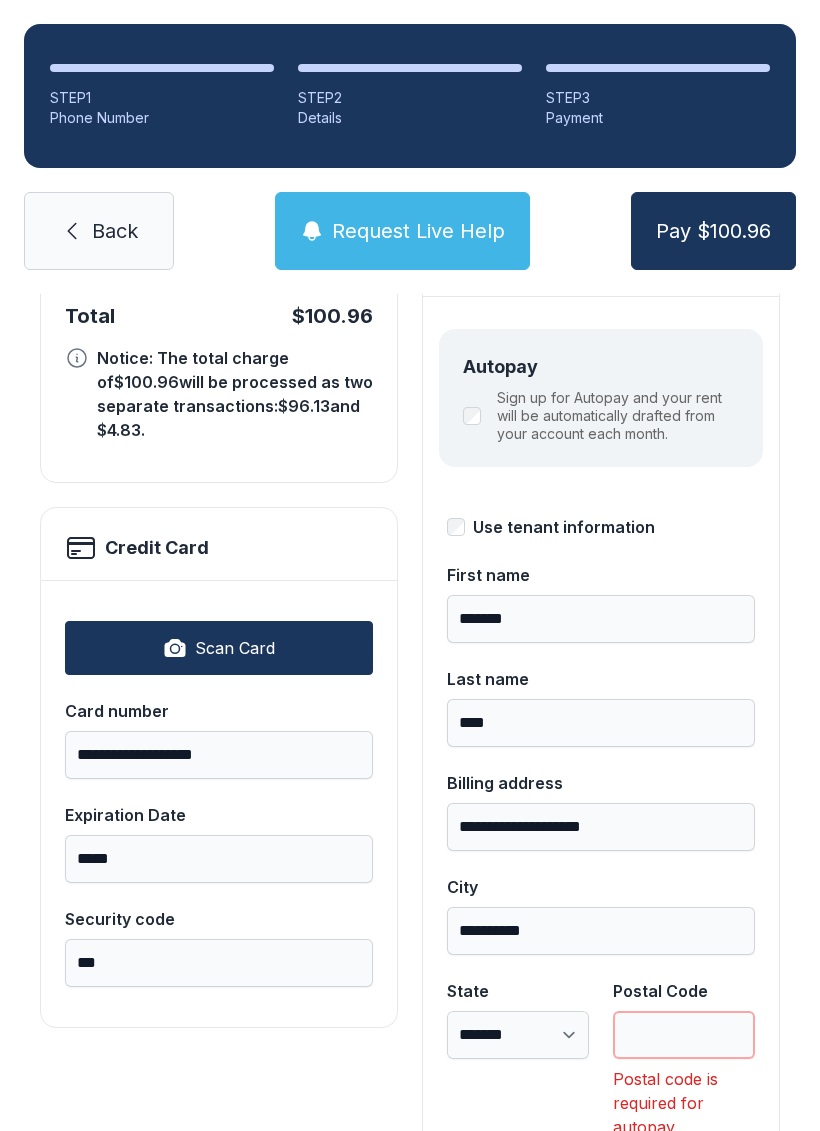 click on "Postal Code" at bounding box center (684, 1035) 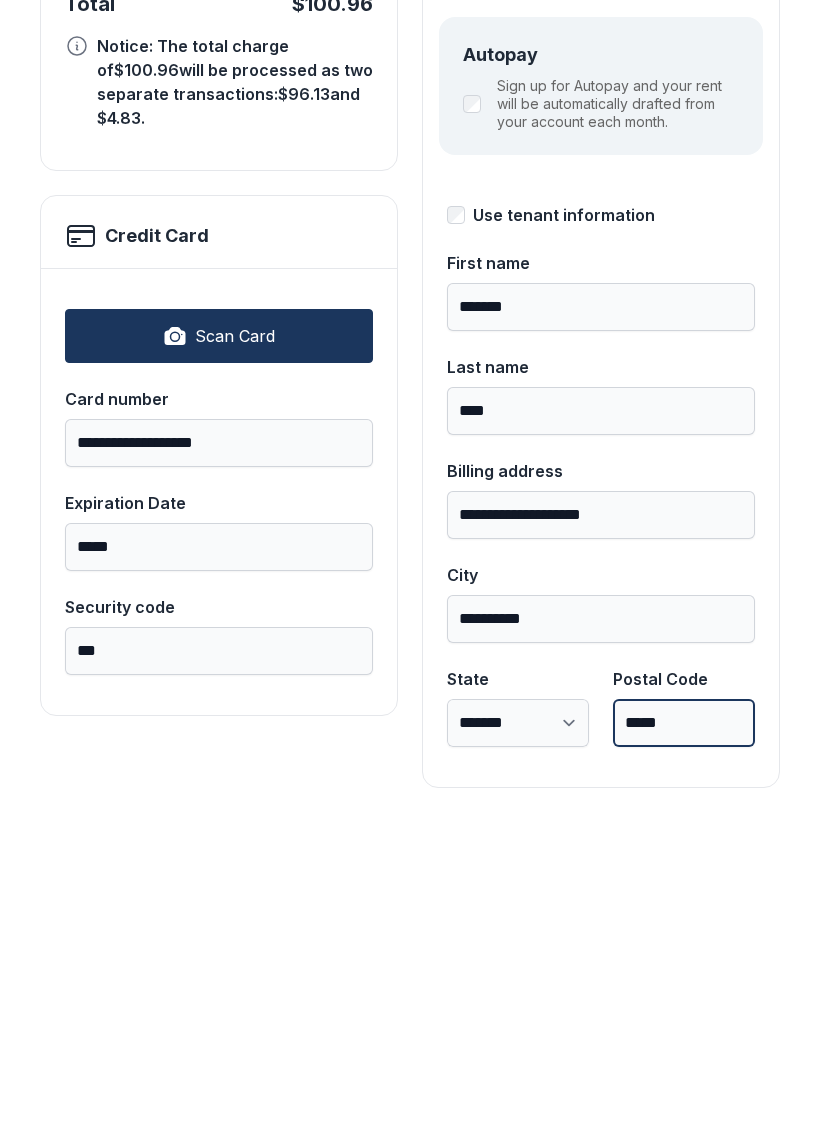 type on "*****" 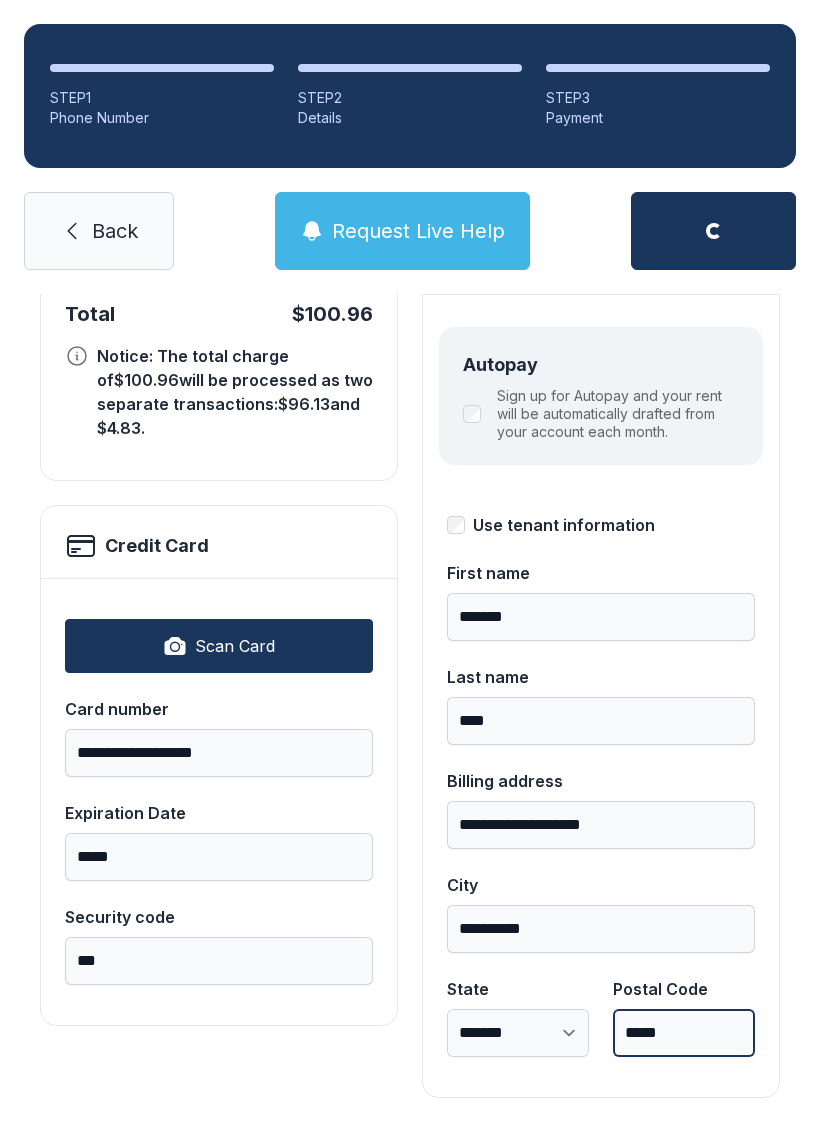 scroll, scrollTop: 218, scrollLeft: 0, axis: vertical 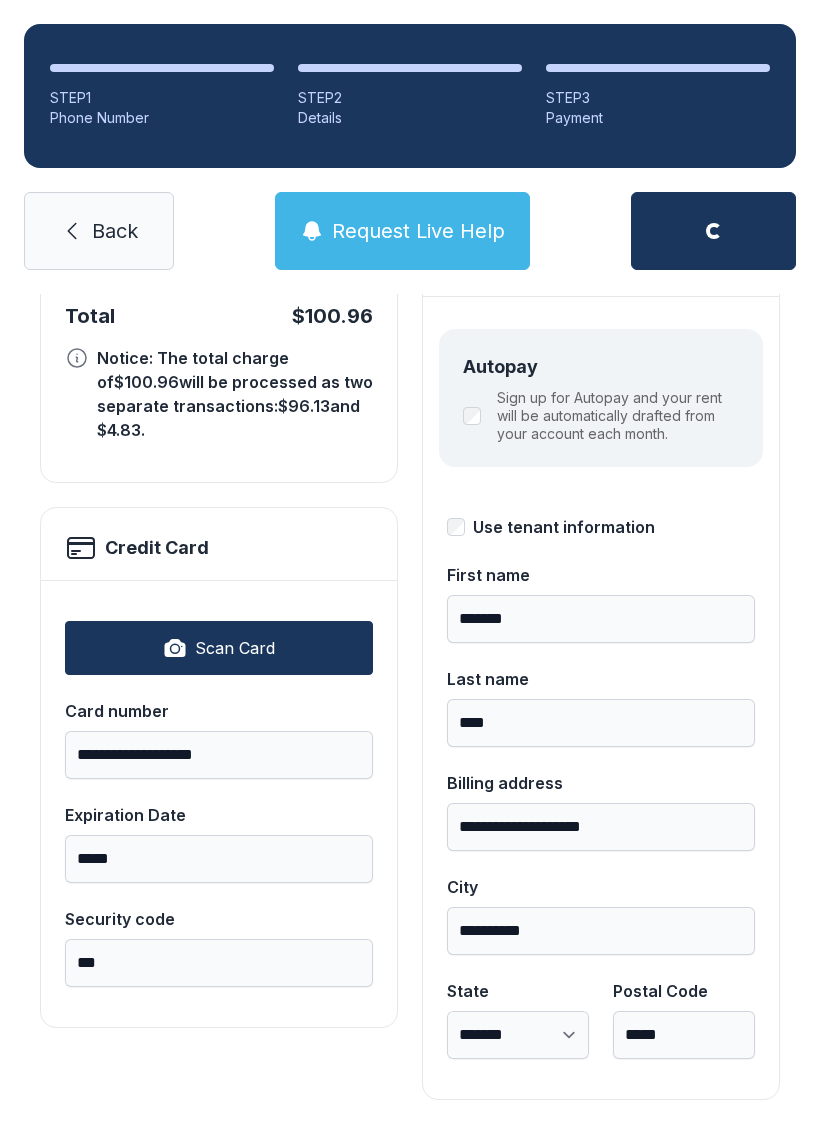 click on "**********" at bounding box center (410, 628) 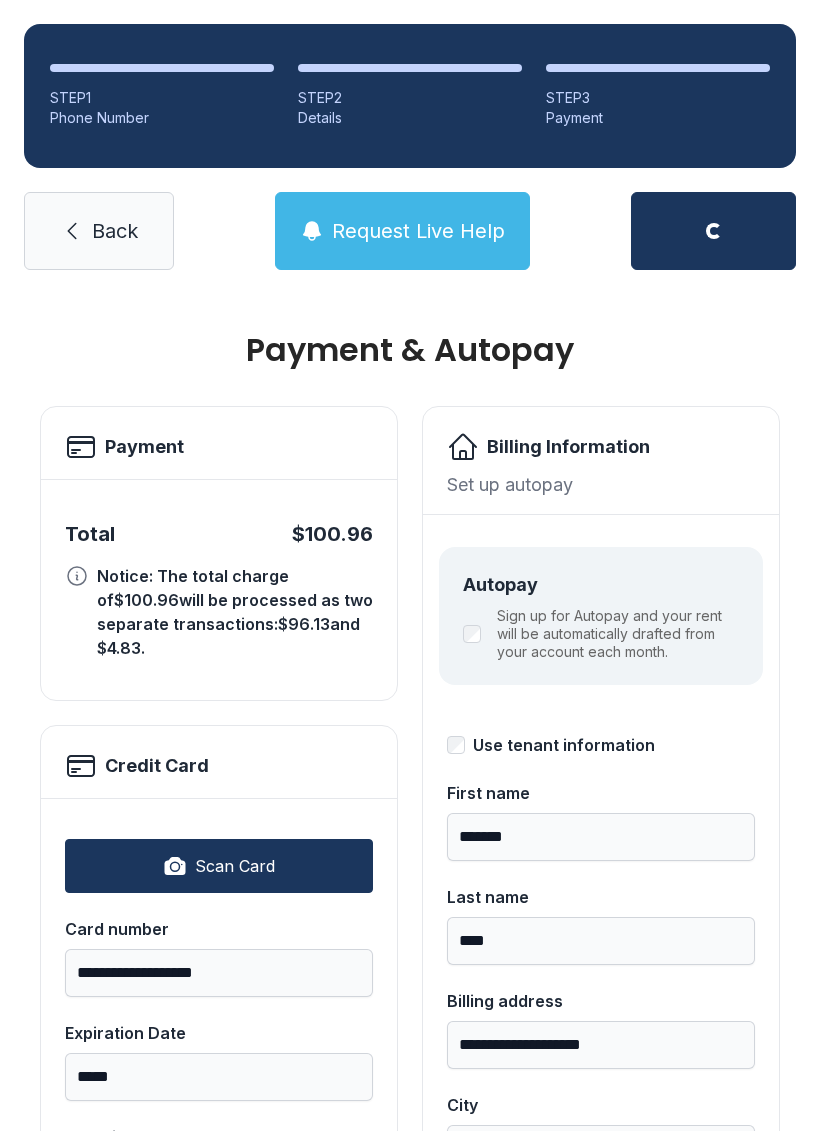 scroll, scrollTop: 0, scrollLeft: 0, axis: both 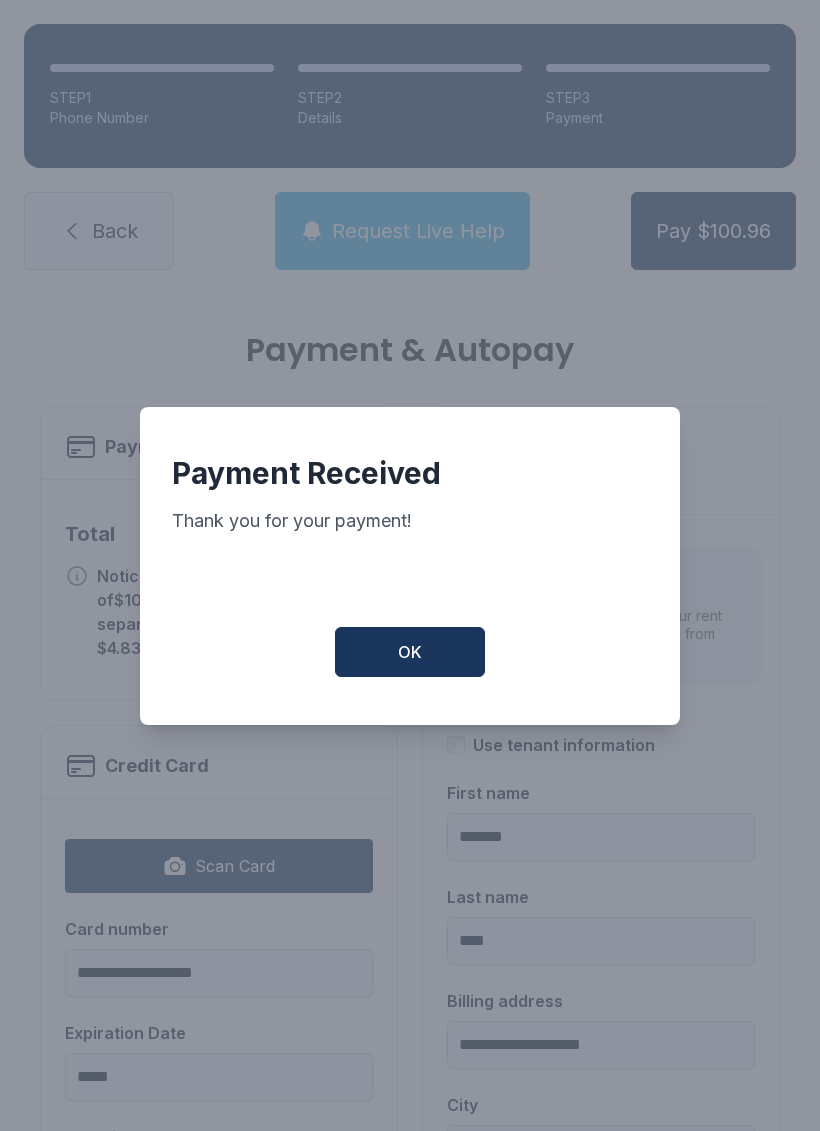 click on "OK" at bounding box center [410, 652] 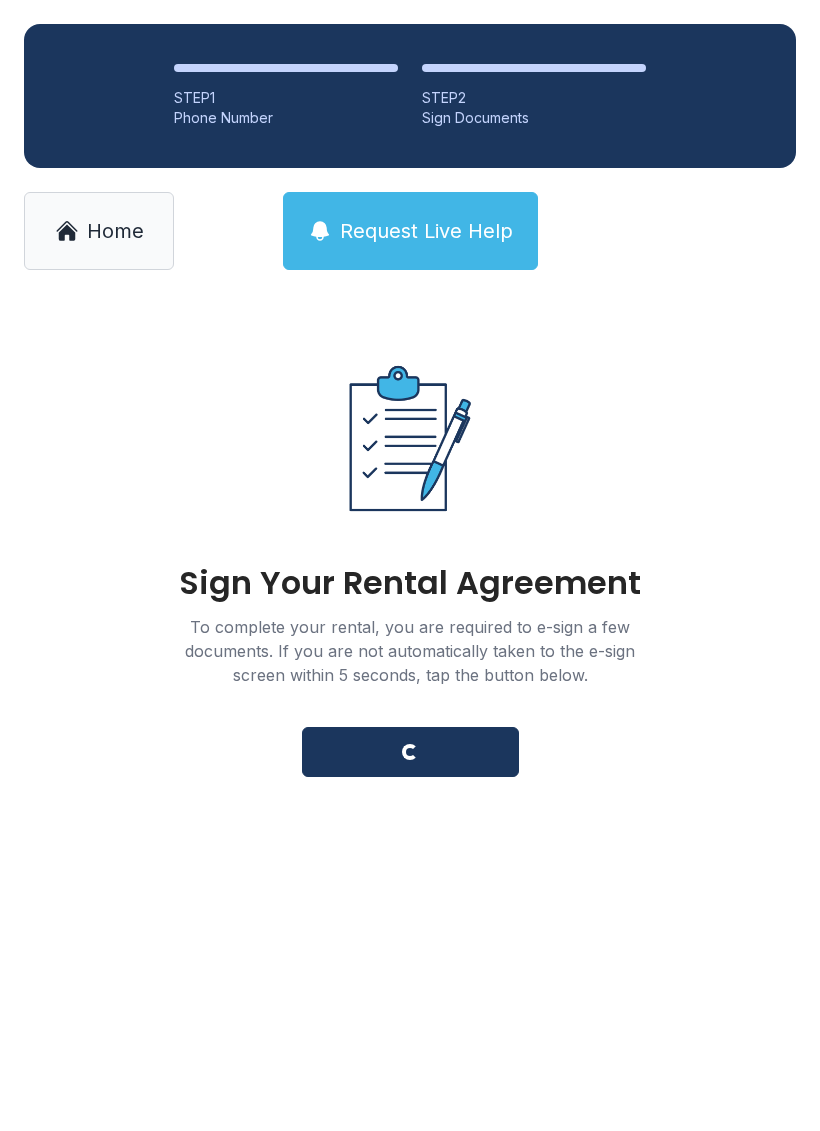 scroll, scrollTop: 0, scrollLeft: 0, axis: both 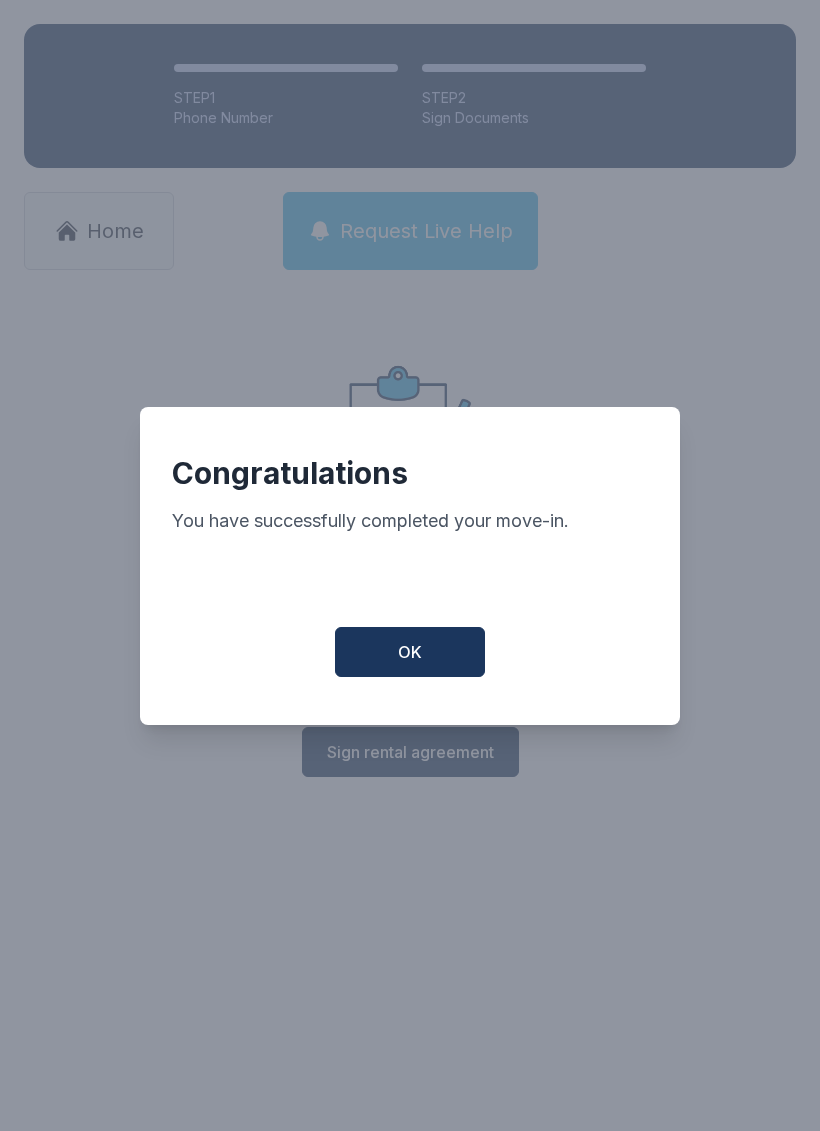 click on "OK" at bounding box center (410, 652) 